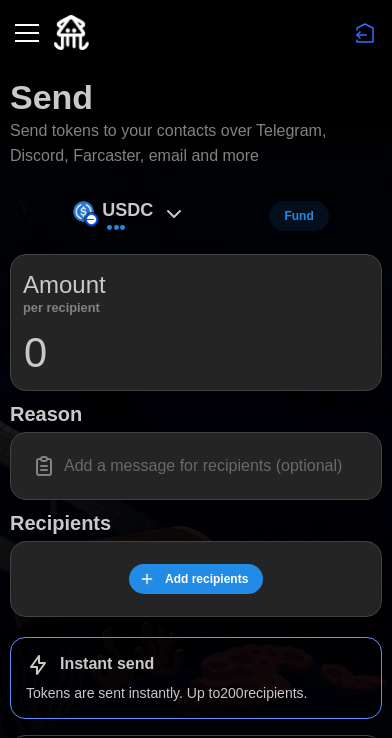 scroll, scrollTop: 0, scrollLeft: 0, axis: both 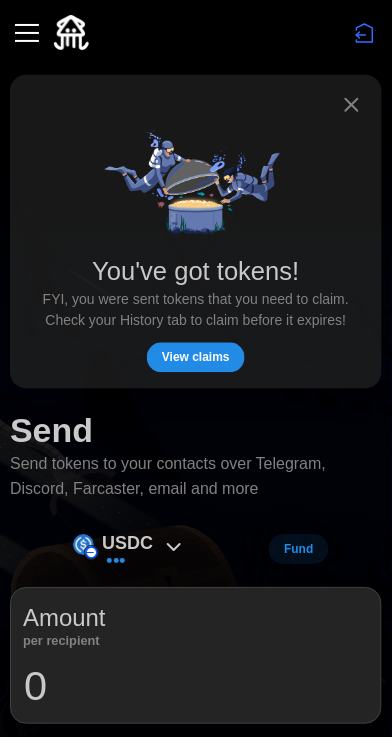 click on "View claims" at bounding box center (196, 358) 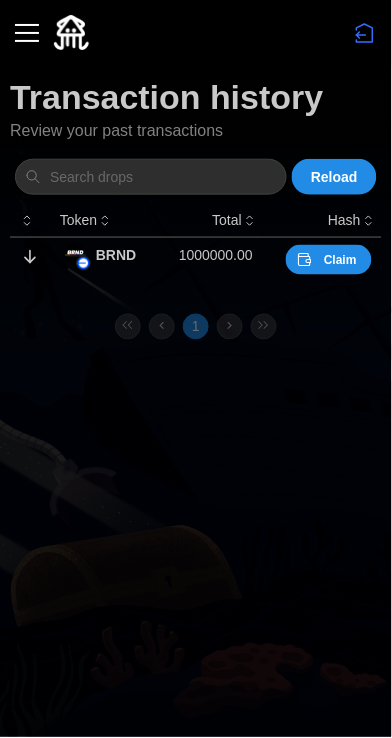 click on "Claim" at bounding box center [329, 260] 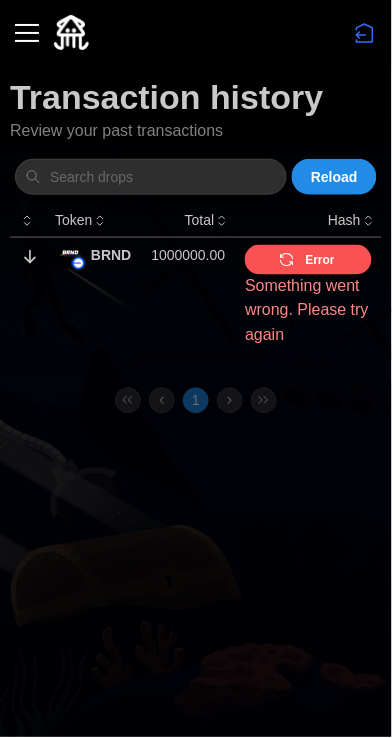 click on "Error" at bounding box center [320, 260] 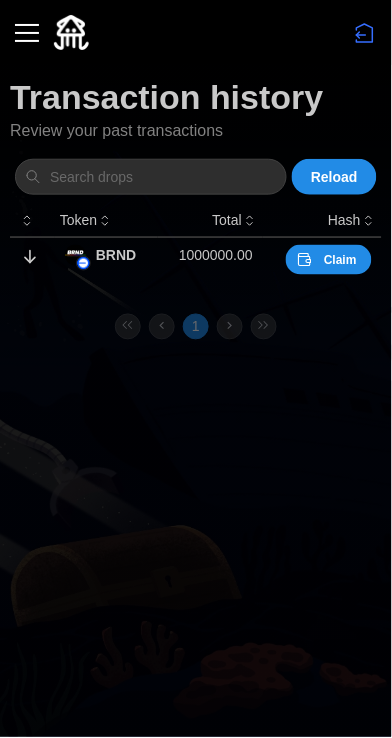 click on "Claim" at bounding box center [340, 260] 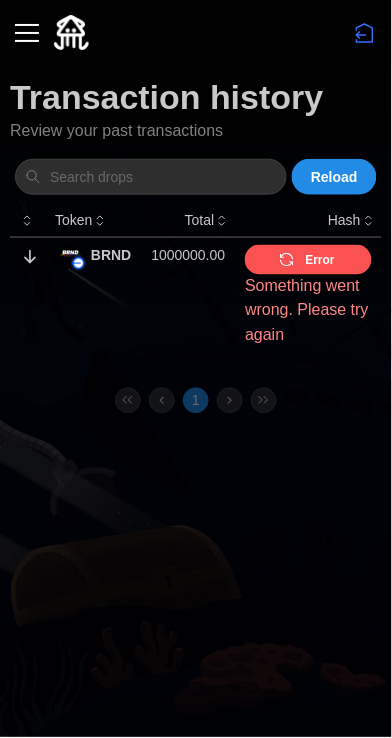 click on "Error" at bounding box center (306, 260) 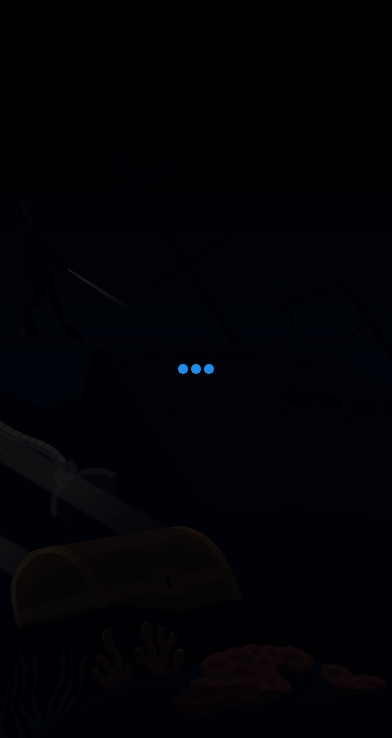 scroll, scrollTop: 0, scrollLeft: 0, axis: both 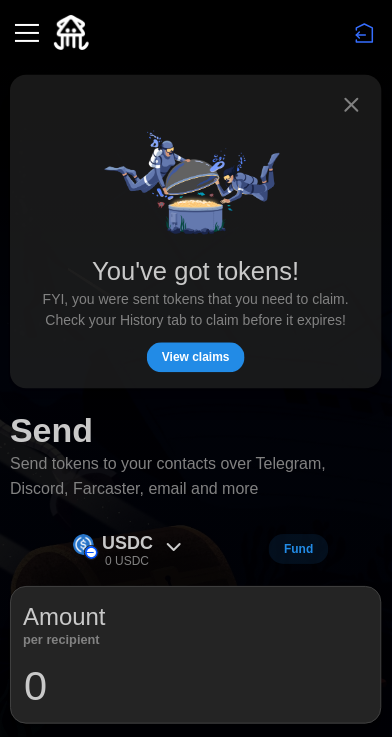 click on "View claims" at bounding box center (196, 358) 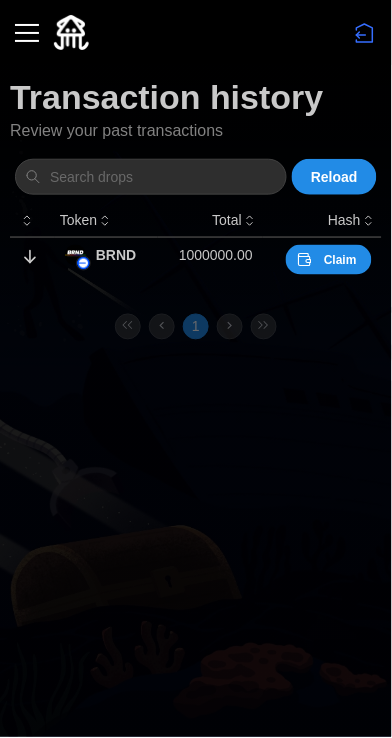 click on "Claim" at bounding box center (340, 260) 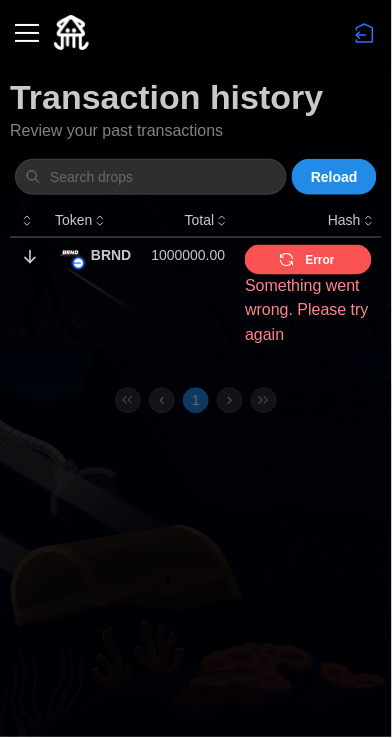 click on "1000000.00" at bounding box center [188, 296] 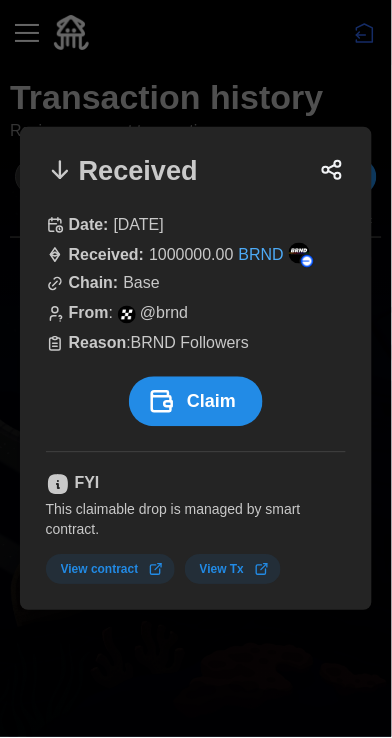 click on "Claim" at bounding box center (196, 402) 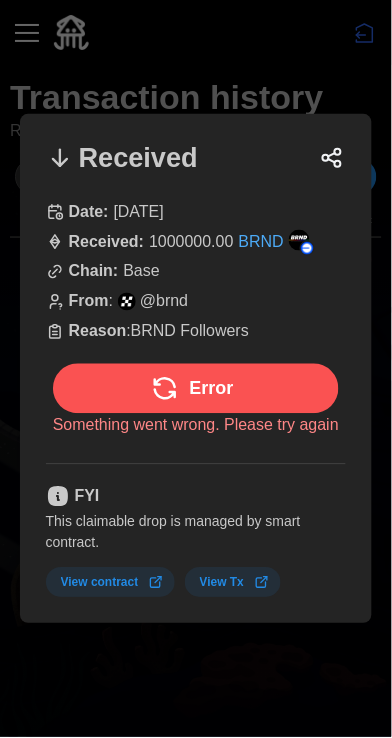 click at bounding box center (196, 369) 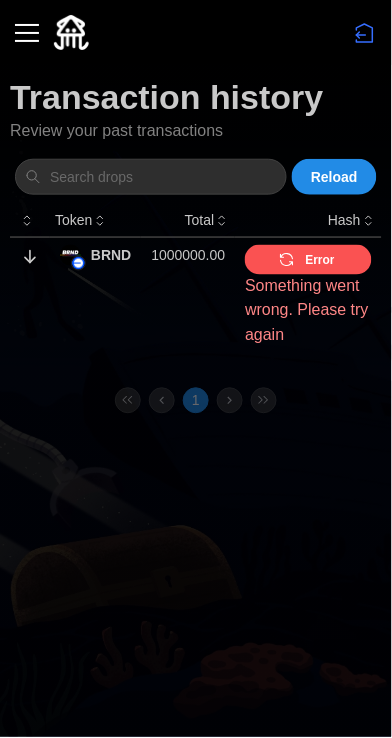 click at bounding box center (27, 33) 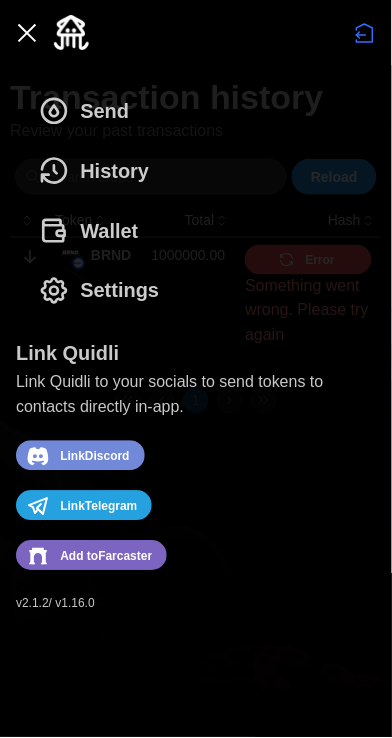 click on "Wallet" at bounding box center (109, 231) 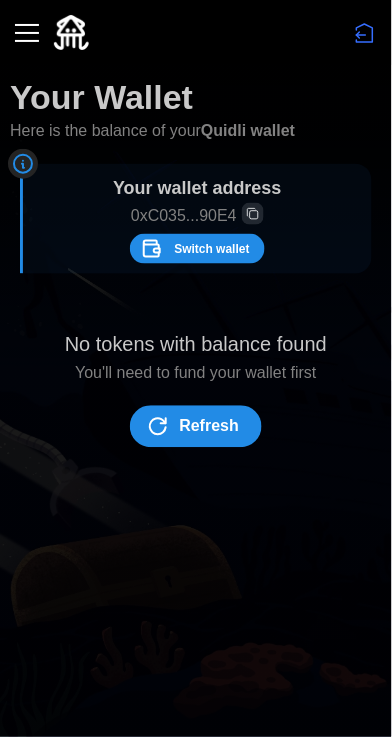 click on "Switch wallet" at bounding box center (211, 249) 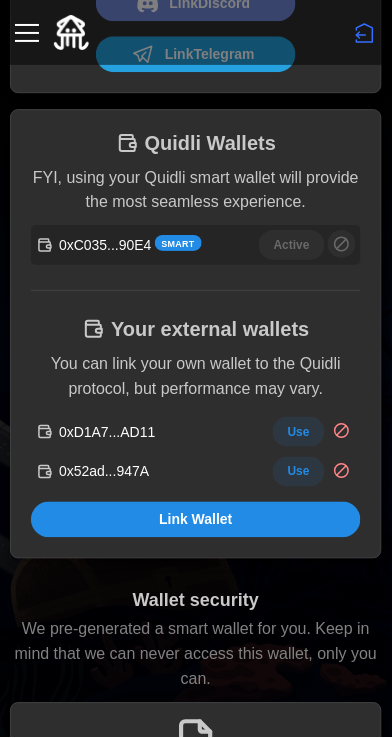 scroll, scrollTop: 352, scrollLeft: 0, axis: vertical 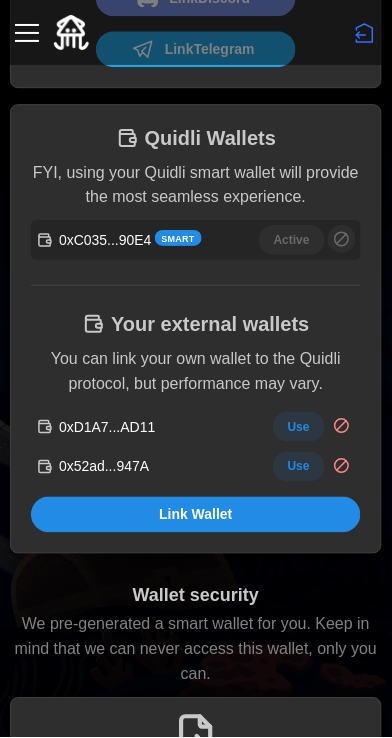 click on "Use" at bounding box center [299, 427] 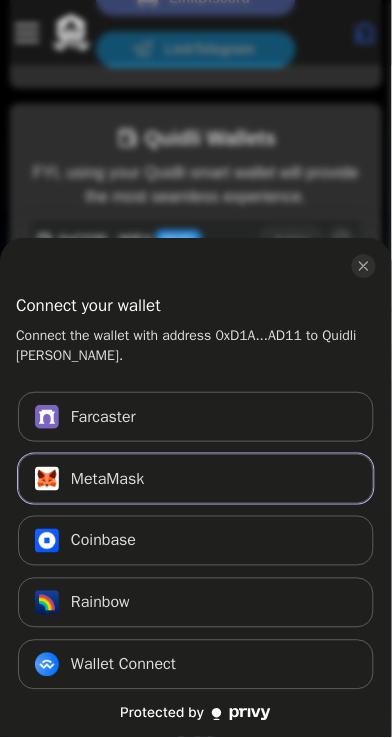 click on "MetaMask Connect" at bounding box center (196, 479) 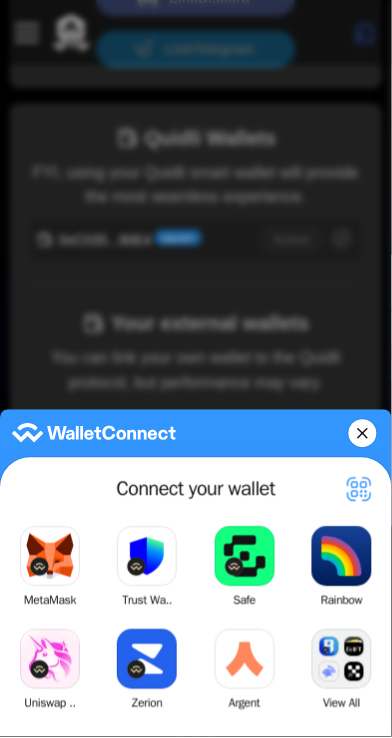 click on "View All" 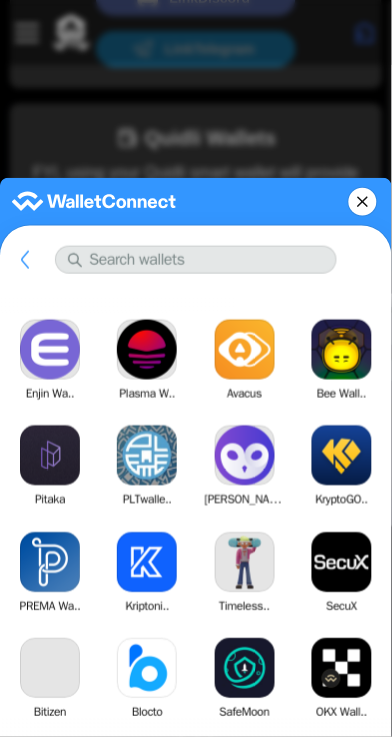 scroll, scrollTop: 713, scrollLeft: 0, axis: vertical 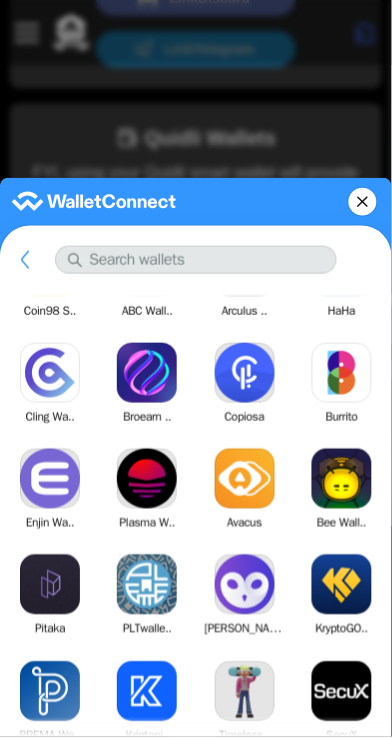 click 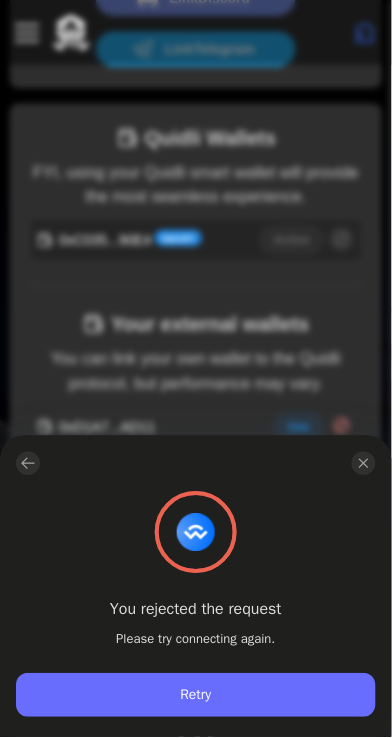 click at bounding box center [364, 464] 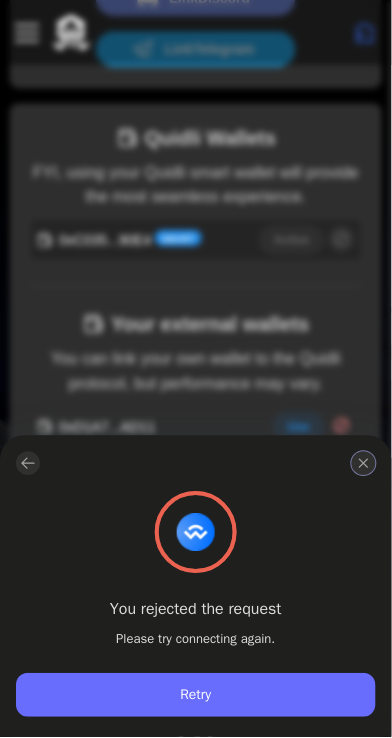 click 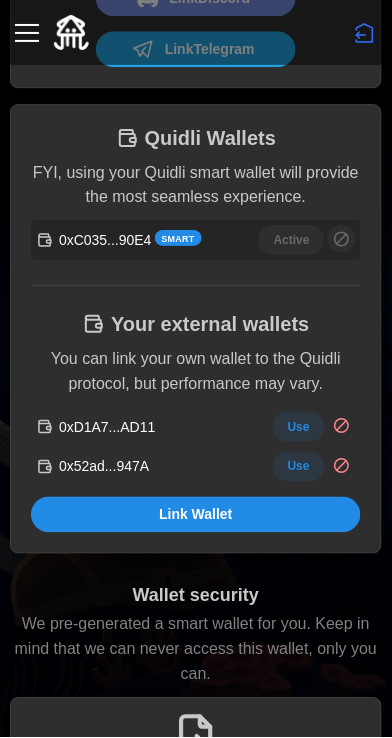 click on "Use" at bounding box center [299, 467] 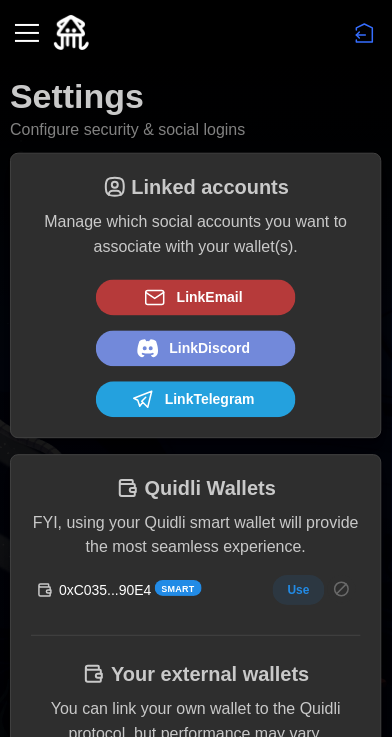 scroll, scrollTop: 0, scrollLeft: 0, axis: both 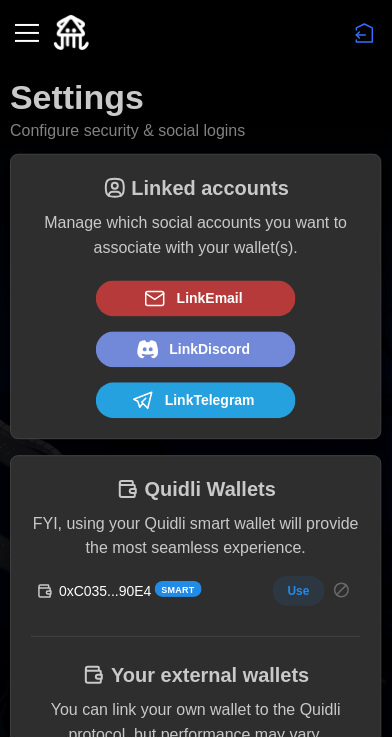 click on "Settings Configure security & social logins" at bounding box center [196, 109] 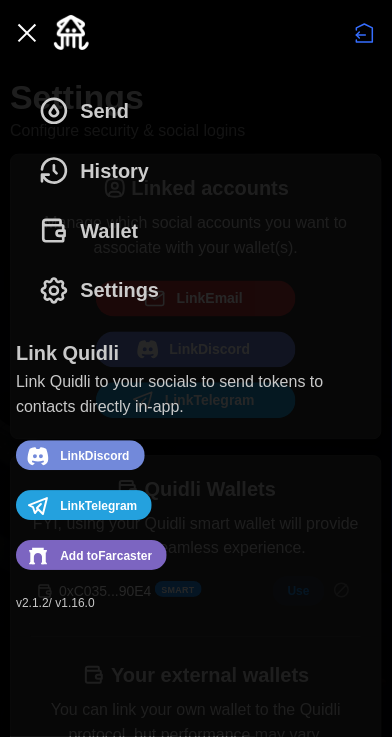 click on "Wallet" at bounding box center (109, 231) 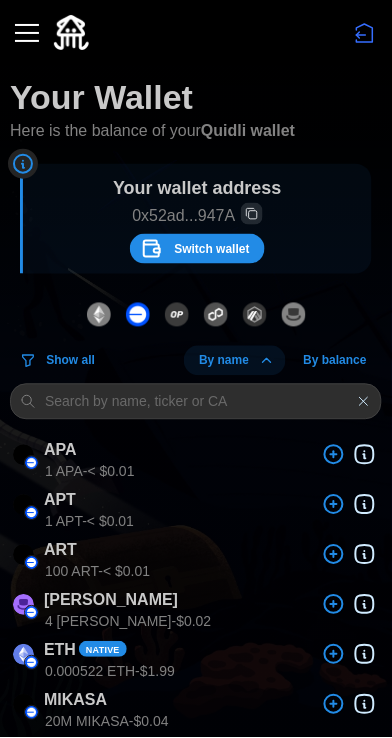click at bounding box center (27, 33) 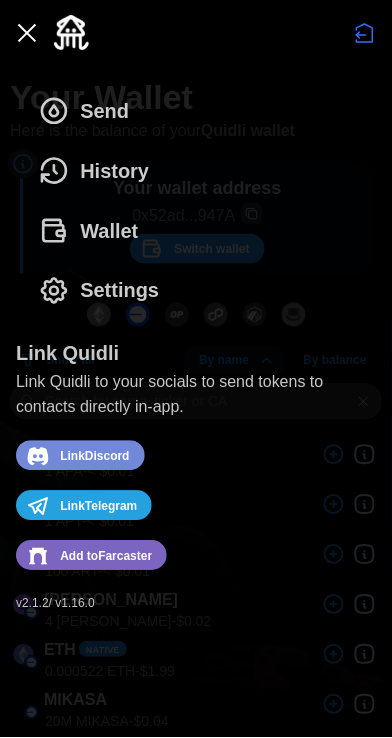 click on "History" at bounding box center [114, 171] 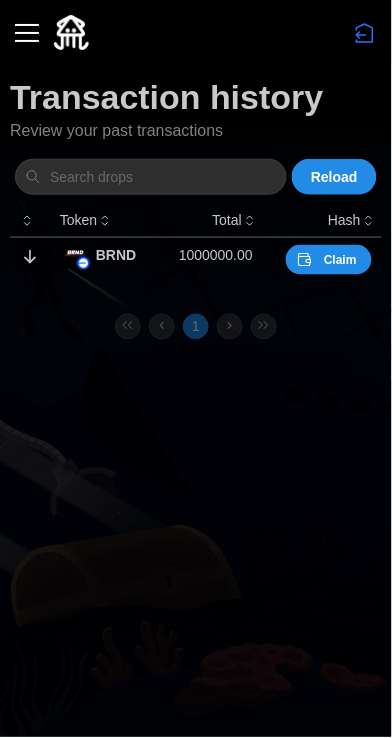 click on "Claim" at bounding box center (340, 260) 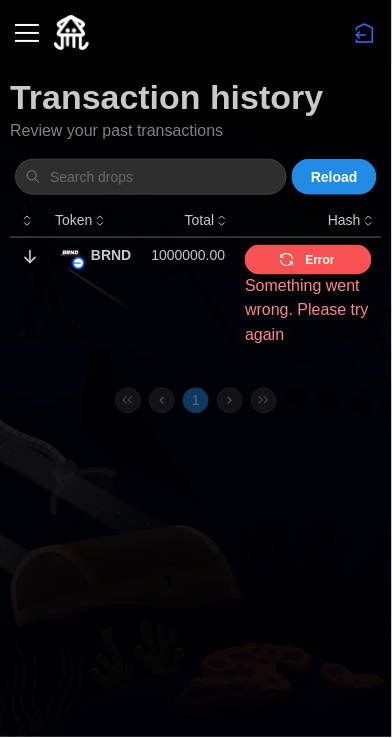 click on "Error" at bounding box center [306, 260] 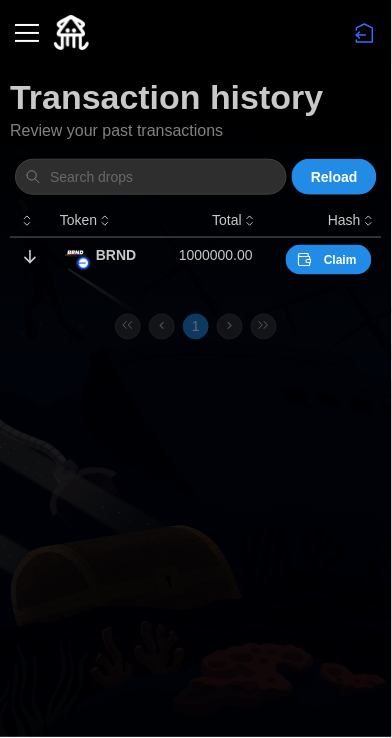 click on "Claim" at bounding box center [340, 260] 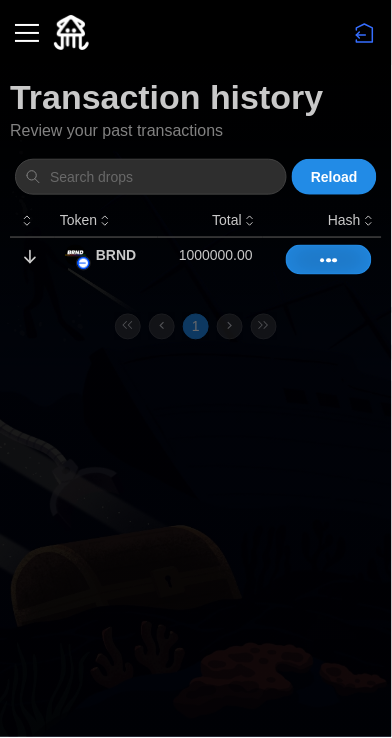 click on "Claim" at bounding box center (326, 288) 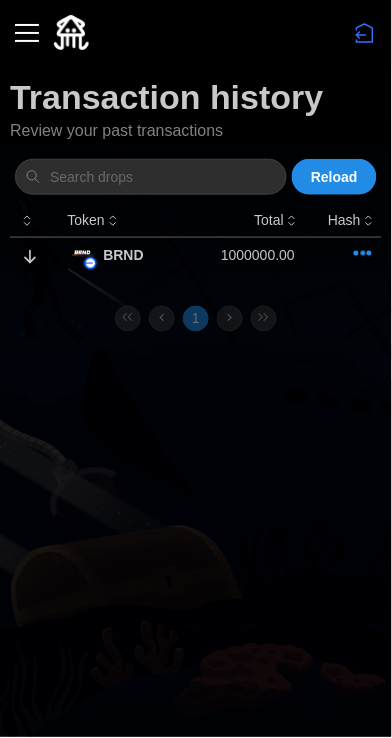 click at bounding box center (343, 255) 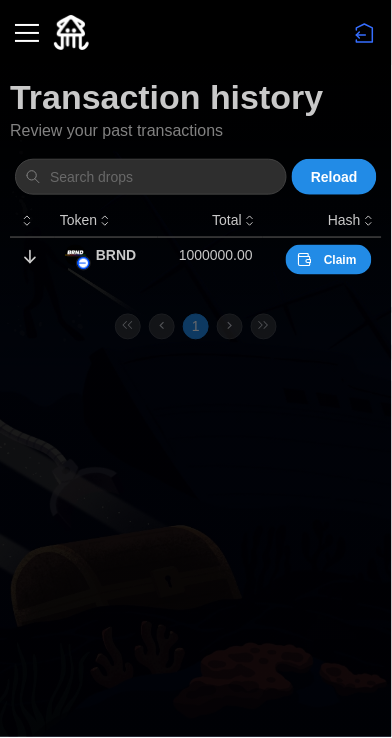click on "Claim" at bounding box center (340, 260) 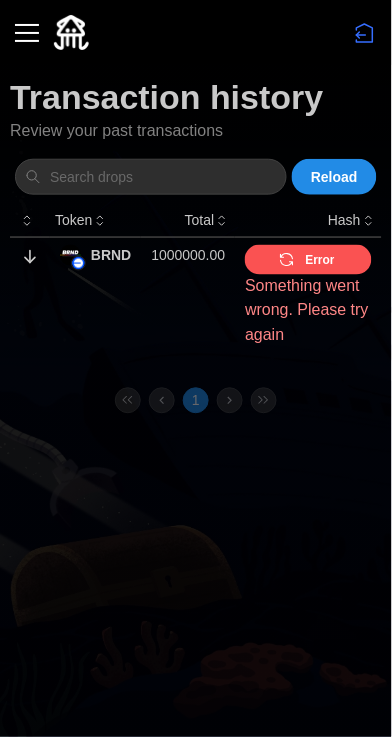 click on "Error" at bounding box center [306, 260] 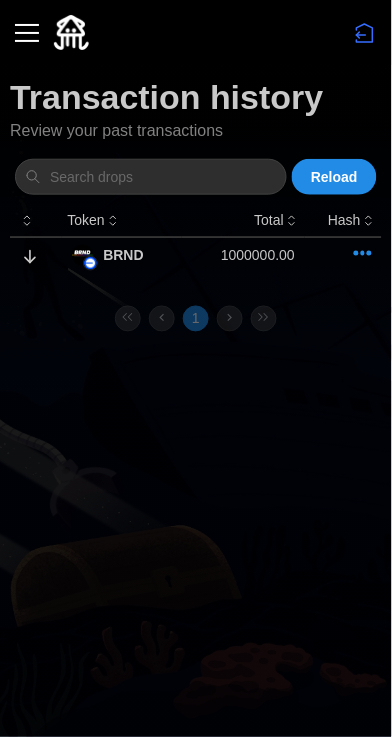 click at bounding box center (27, 33) 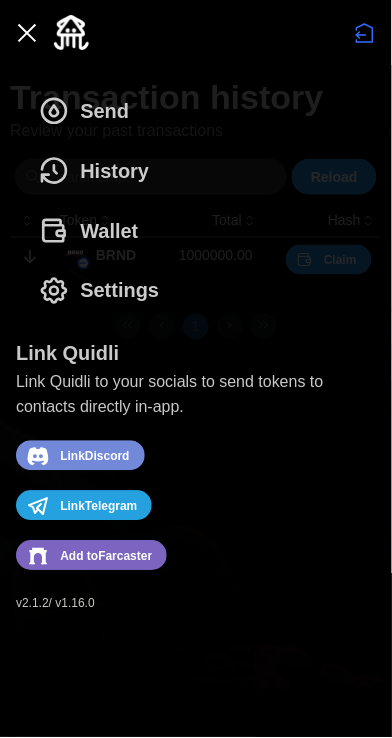 click on "Send History Wallet Settings" at bounding box center (196, 201) 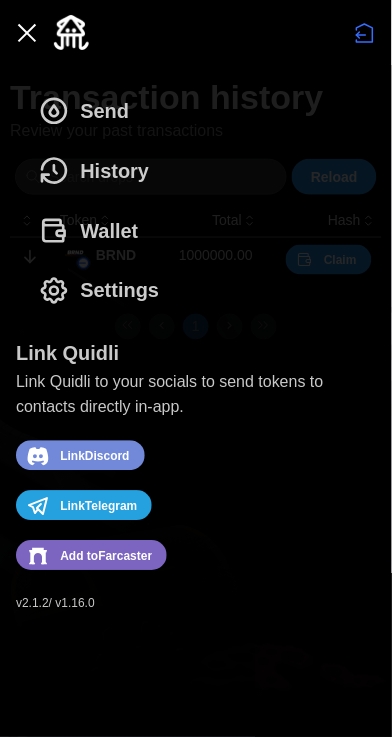 click at bounding box center [27, 33] 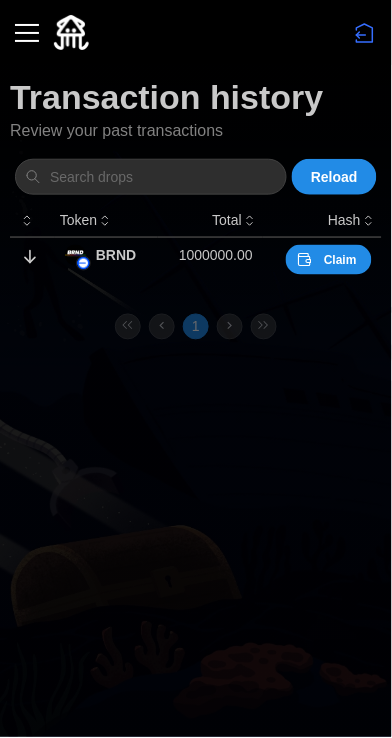click on "Claim" at bounding box center [340, 260] 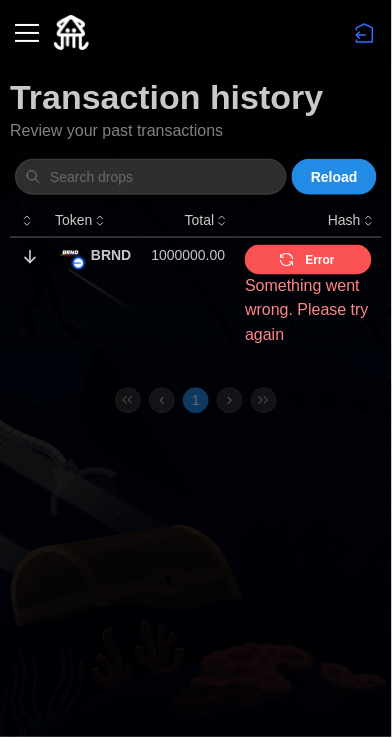 click on "Error" at bounding box center [320, 260] 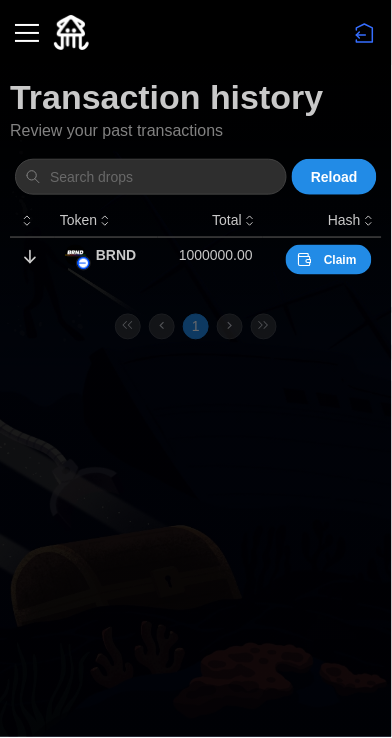 click at bounding box center (27, 33) 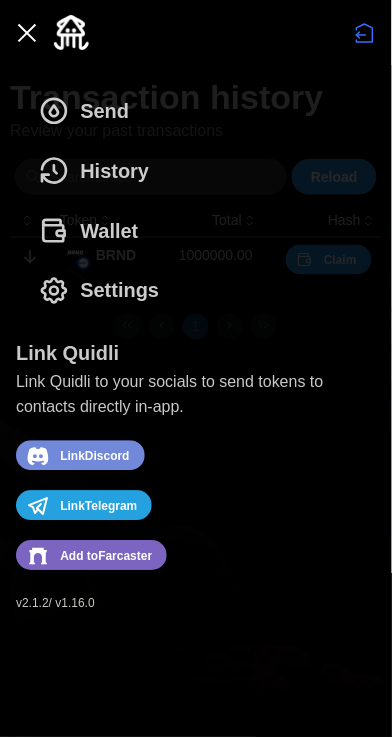click on "History" at bounding box center (114, 171) 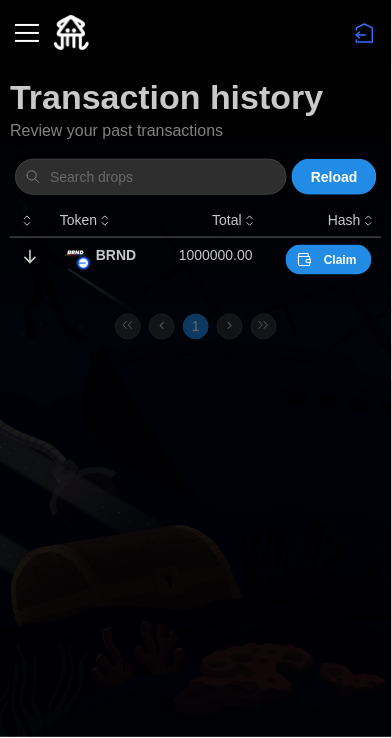 click at bounding box center (27, 33) 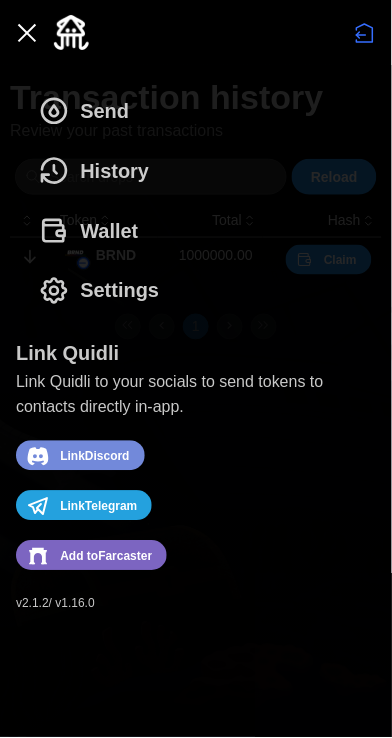 click on "Wallet" at bounding box center (109, 231) 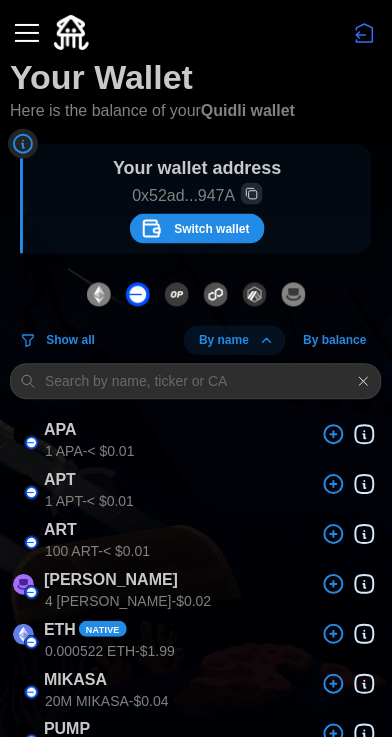 scroll, scrollTop: 16, scrollLeft: 0, axis: vertical 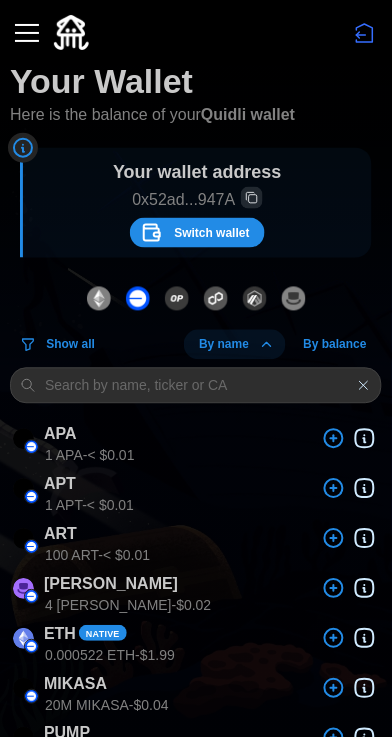 click on "Switch wallet" at bounding box center [211, 233] 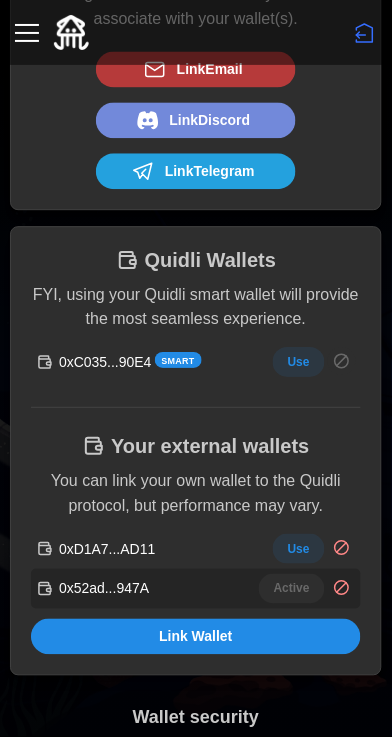 scroll, scrollTop: 229, scrollLeft: 0, axis: vertical 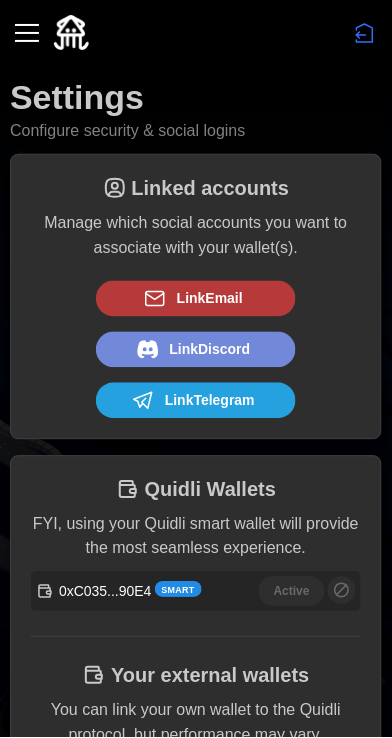 click on "Settings Configure security & social logins" at bounding box center [196, 109] 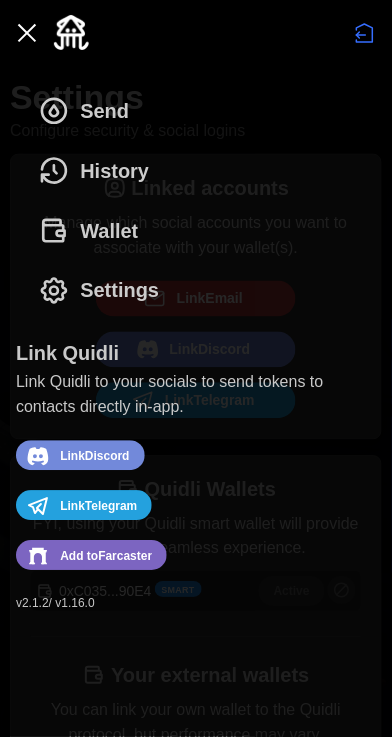click on "History" at bounding box center (114, 171) 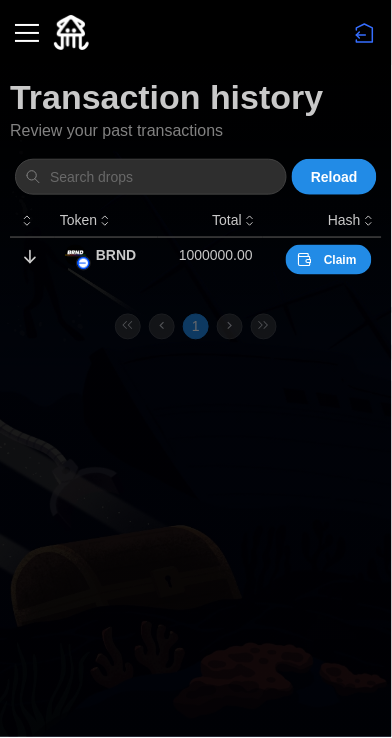 click on "Claim" at bounding box center (340, 260) 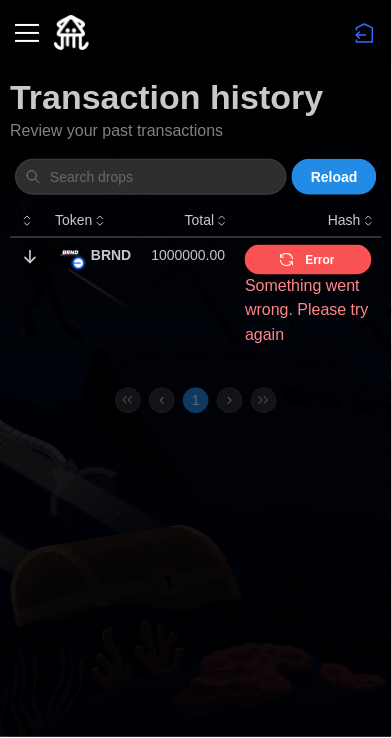 click on "Error" at bounding box center [306, 260] 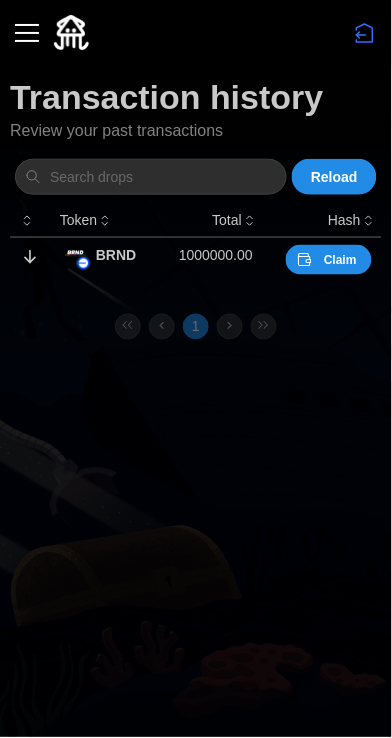 click at bounding box center [27, 33] 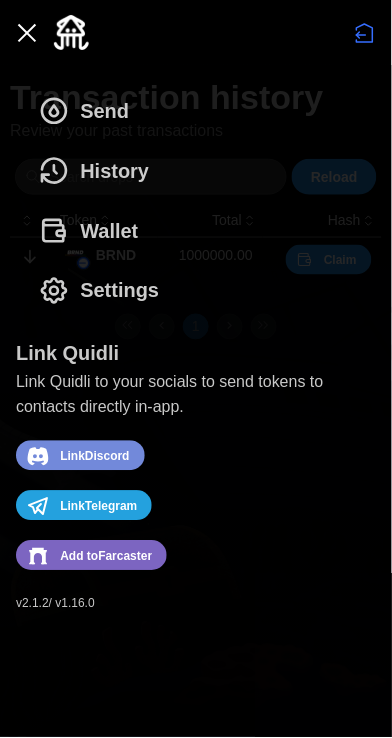 click on "Add to  Farcaster" at bounding box center [106, 557] 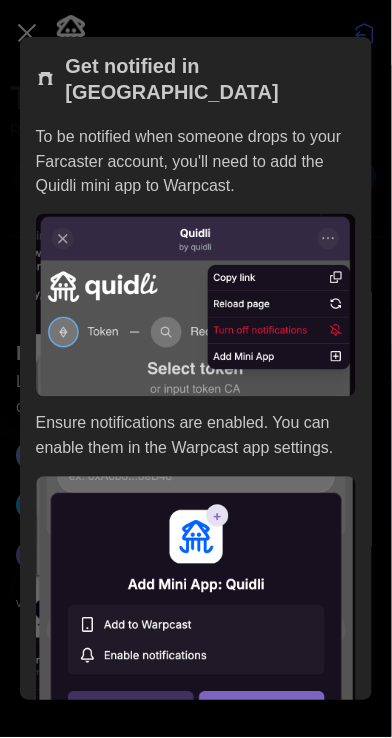 scroll, scrollTop: 102, scrollLeft: 0, axis: vertical 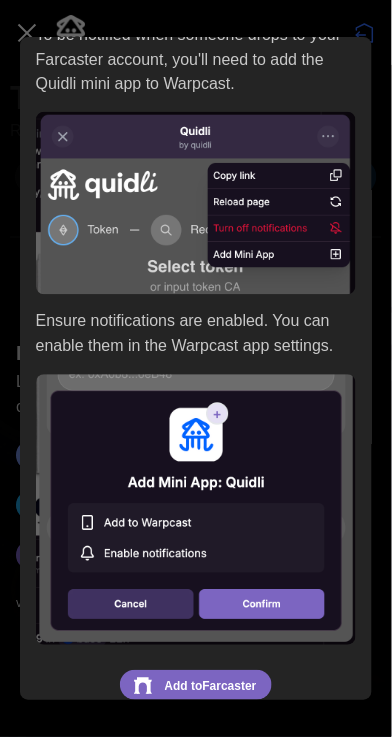 click at bounding box center [196, 510] 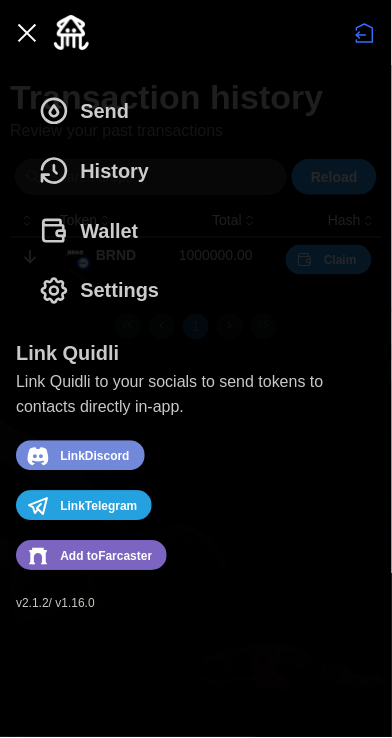 click on "Wallet" at bounding box center (109, 231) 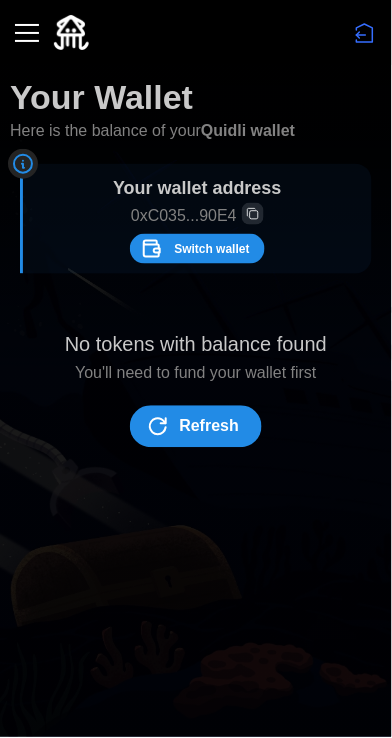 click on "Refresh" at bounding box center [210, 427] 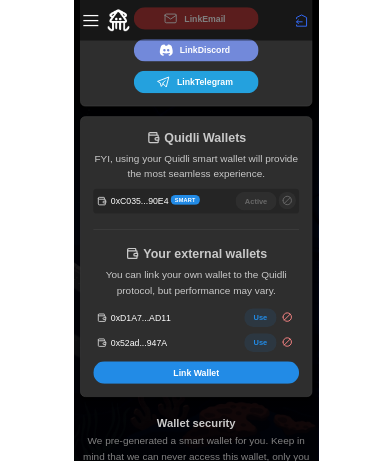 scroll, scrollTop: 273, scrollLeft: 0, axis: vertical 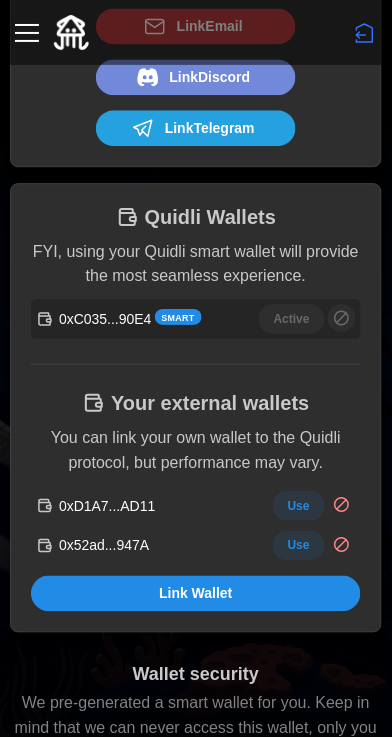 click on "Use" at bounding box center [299, 506] 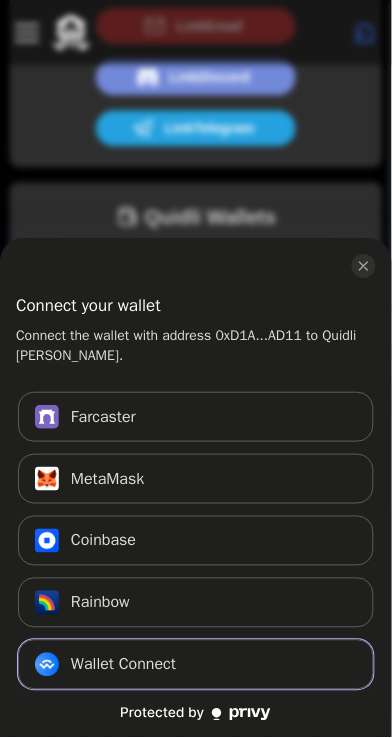 click on "Wallet Connect Connect" at bounding box center [196, 665] 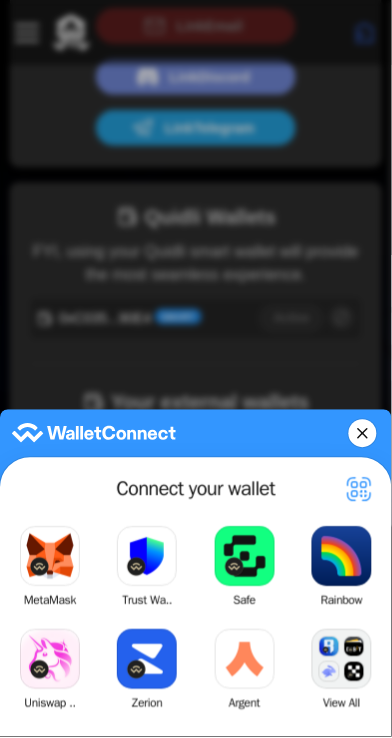 click on "View All" 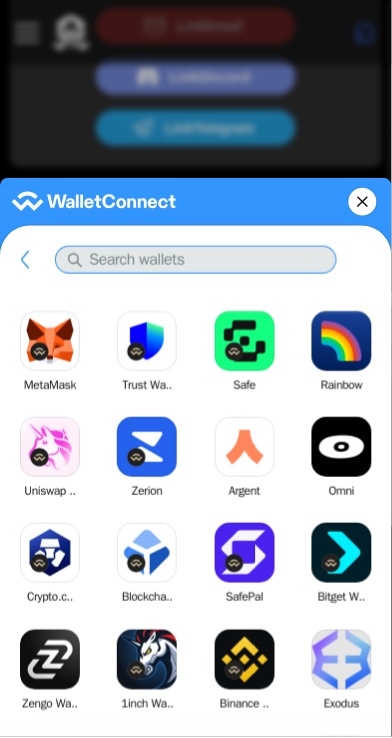 click at bounding box center [196, 260] 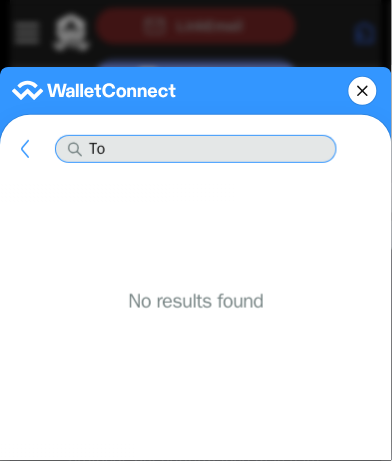 type on "T" 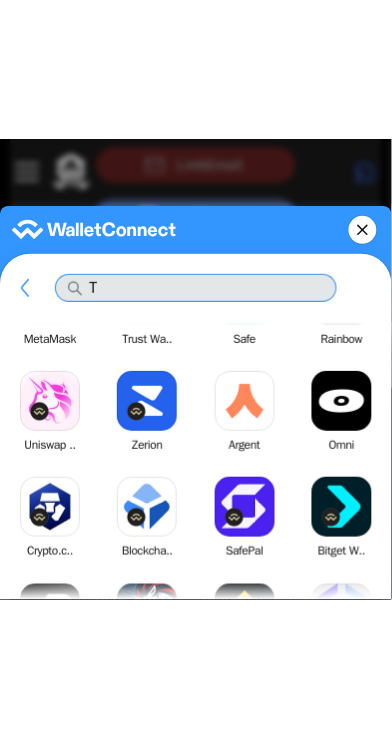 scroll, scrollTop: 0, scrollLeft: 0, axis: both 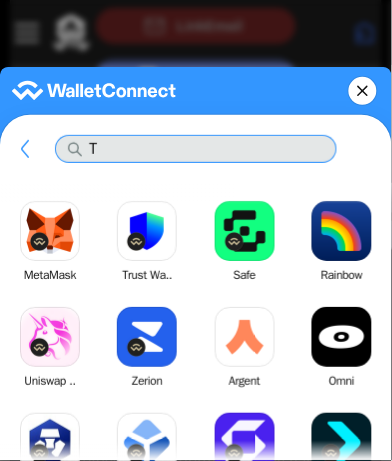 click 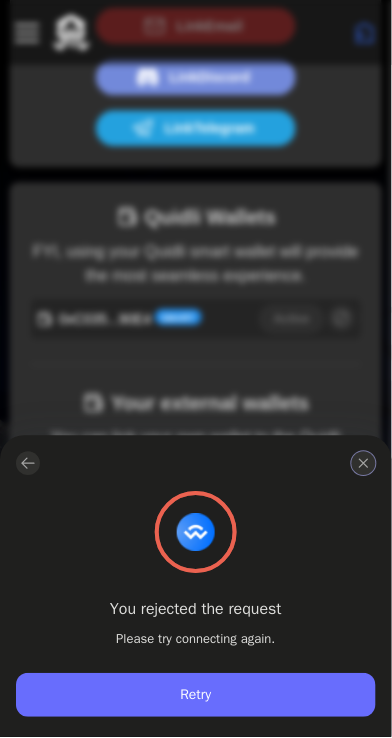 click 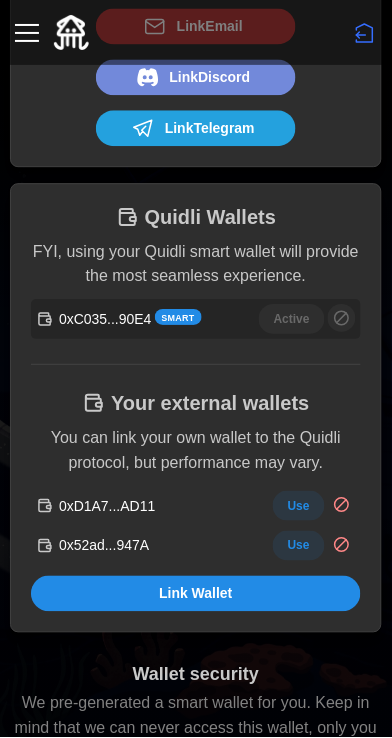 click on "Use" at bounding box center (299, 546) 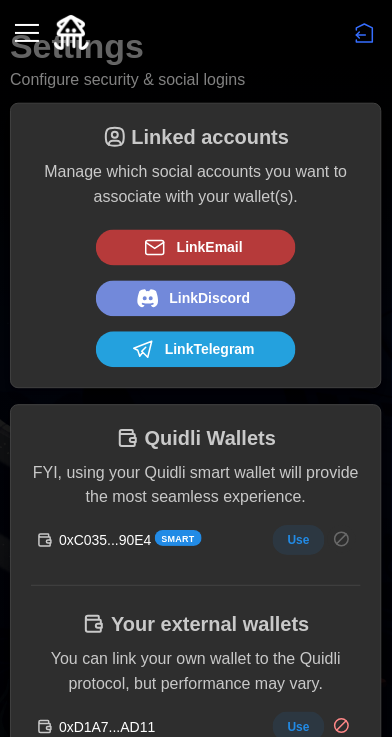 scroll, scrollTop: 0, scrollLeft: 0, axis: both 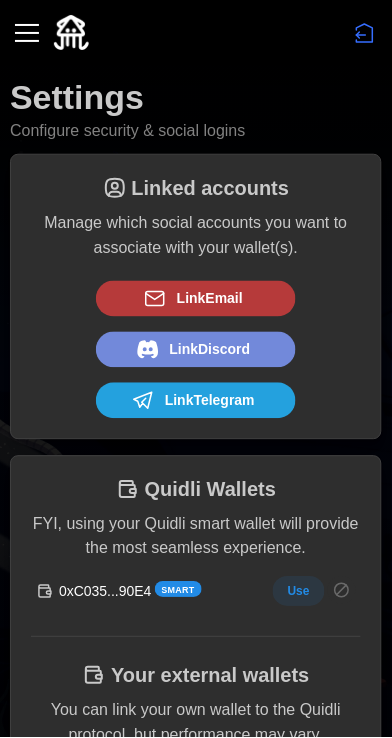 click at bounding box center [27, 33] 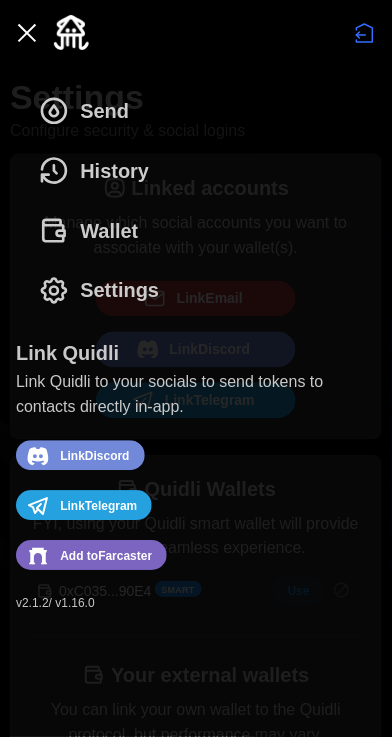 click on "History" at bounding box center (114, 171) 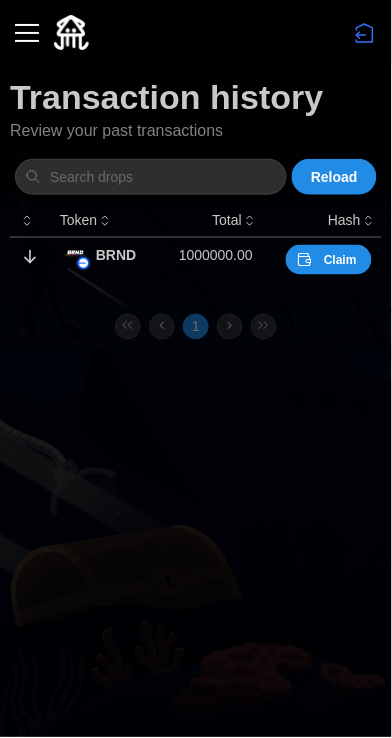 click on "Claim" at bounding box center (329, 260) 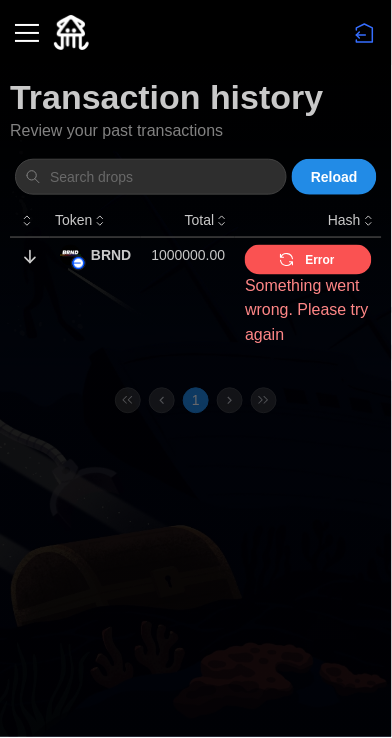 click on "Error" at bounding box center (320, 260) 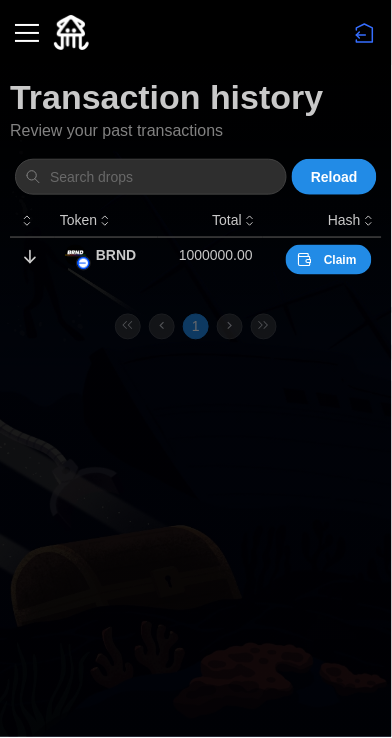 click on "Claim" at bounding box center [329, 260] 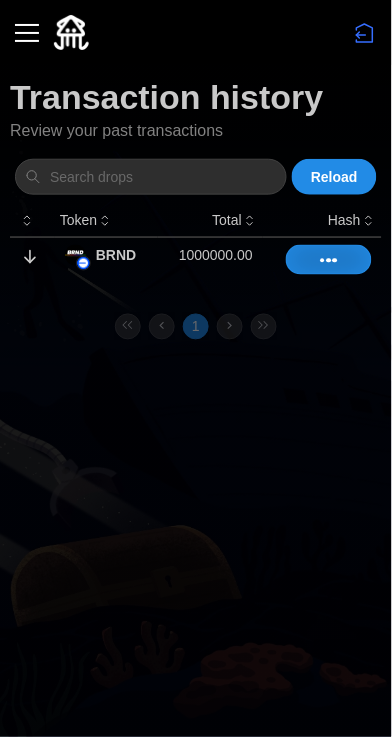click on "Claim" at bounding box center [329, 260] 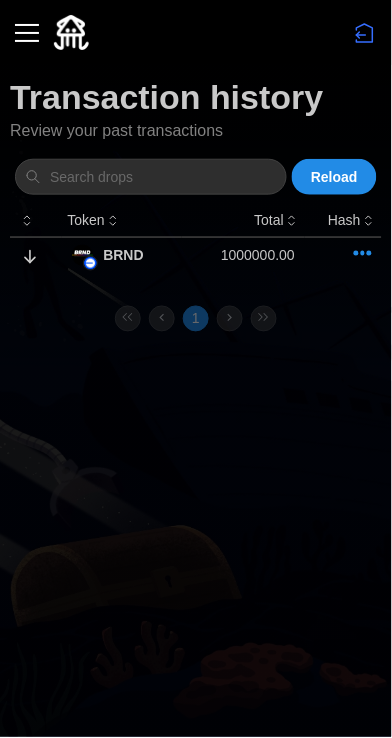 click at bounding box center (343, 254) 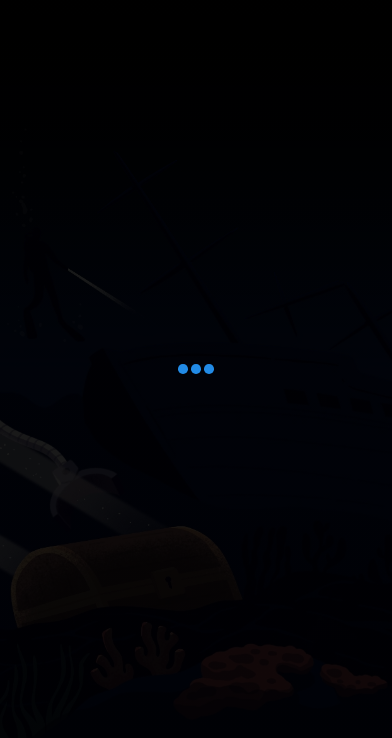 scroll, scrollTop: 0, scrollLeft: 0, axis: both 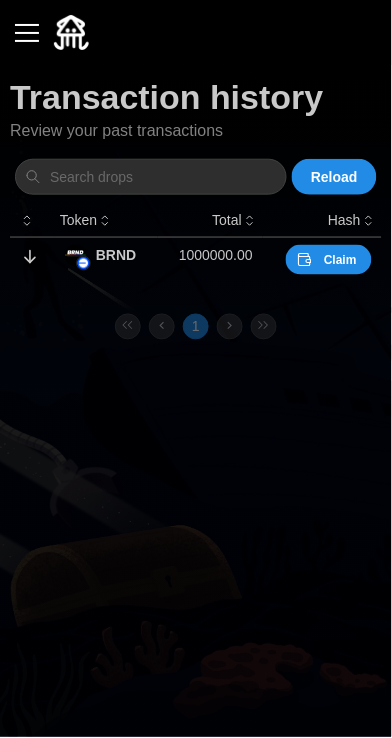 click on "Claim" at bounding box center (340, 260) 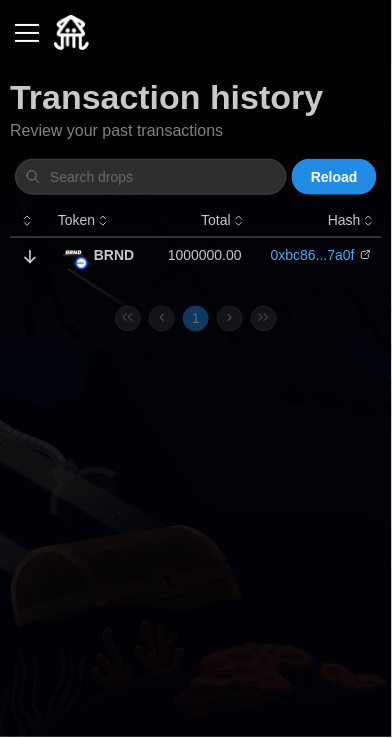 click at bounding box center (27, 33) 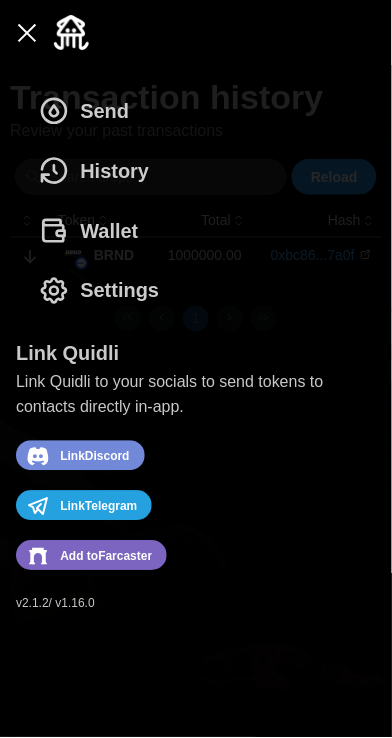 click on "Wallet" at bounding box center (109, 231) 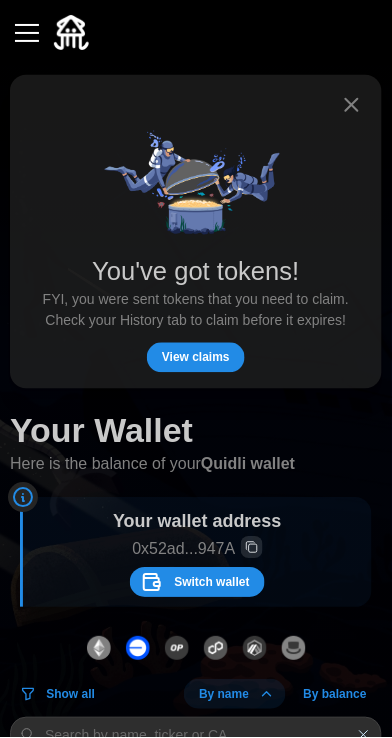 click on "View claims" at bounding box center [196, 358] 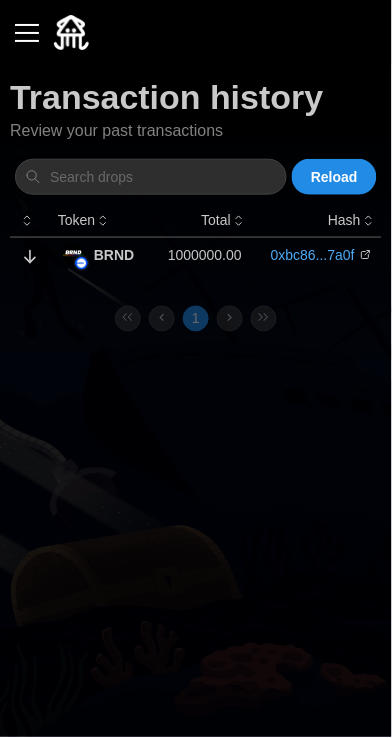 click at bounding box center (27, 33) 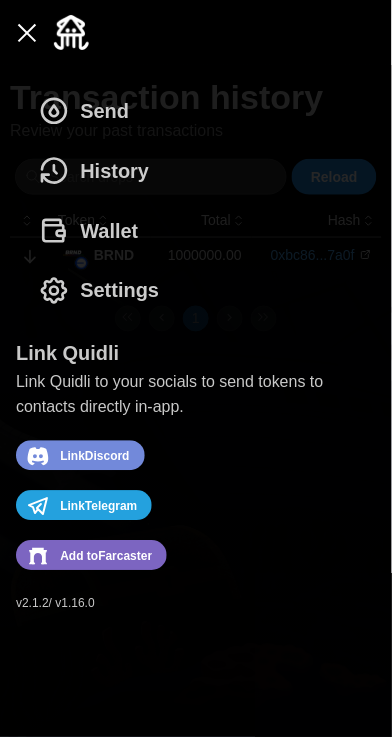 click on "Wallet" at bounding box center (109, 231) 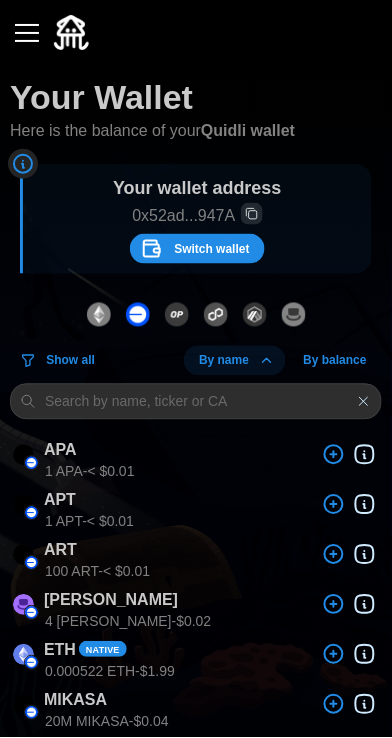 click on "Switch wallet" at bounding box center [197, 249] 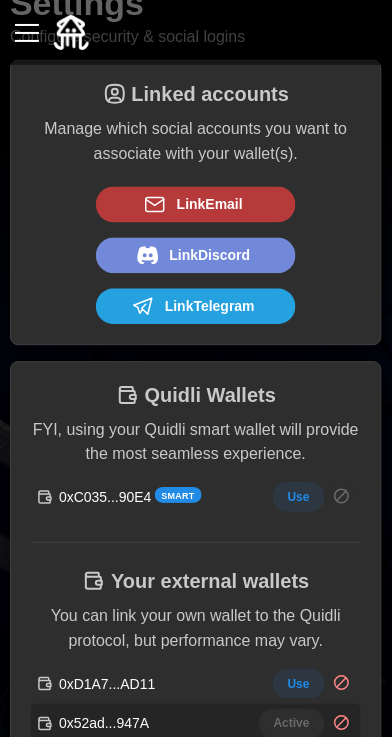 scroll, scrollTop: 96, scrollLeft: 0, axis: vertical 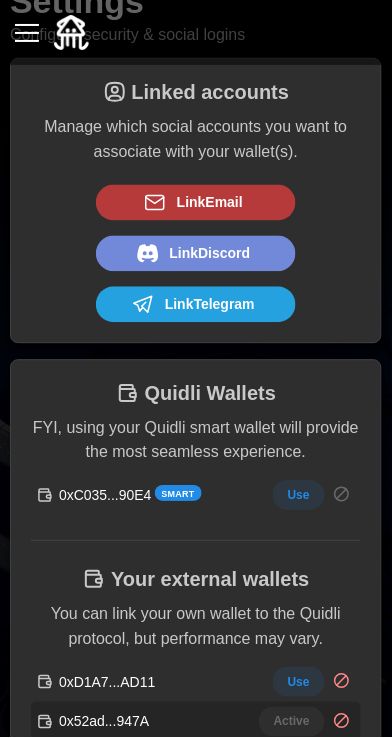 click on "Use" at bounding box center (299, 496) 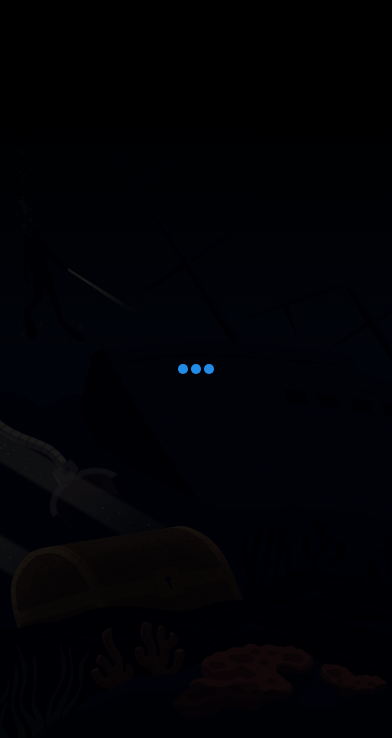 scroll, scrollTop: 0, scrollLeft: 0, axis: both 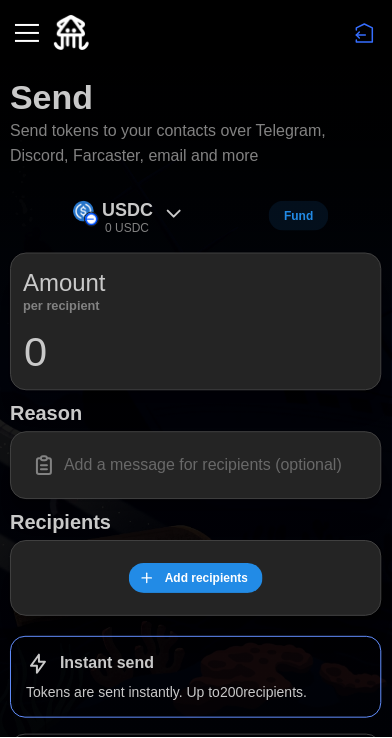 click at bounding box center [27, 33] 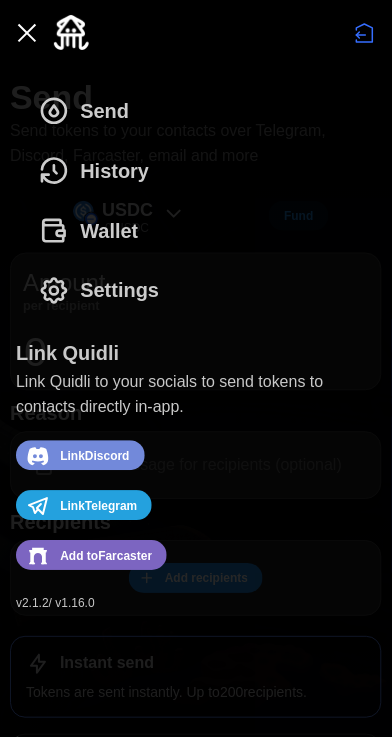click on "History" at bounding box center (114, 171) 